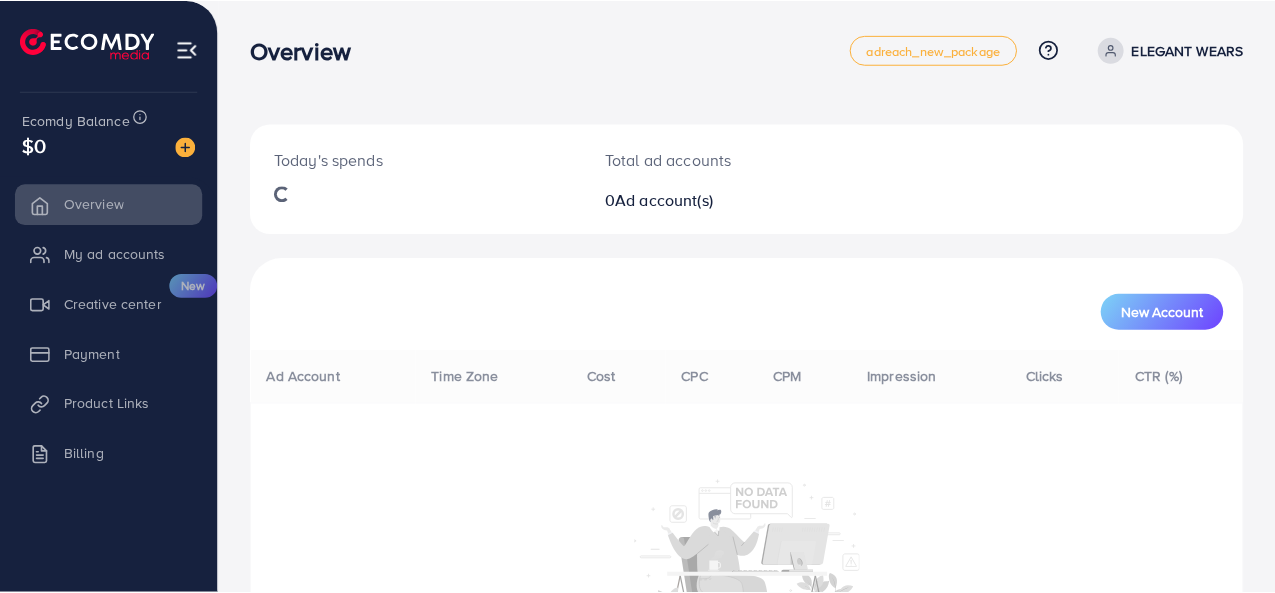 scroll, scrollTop: 0, scrollLeft: 0, axis: both 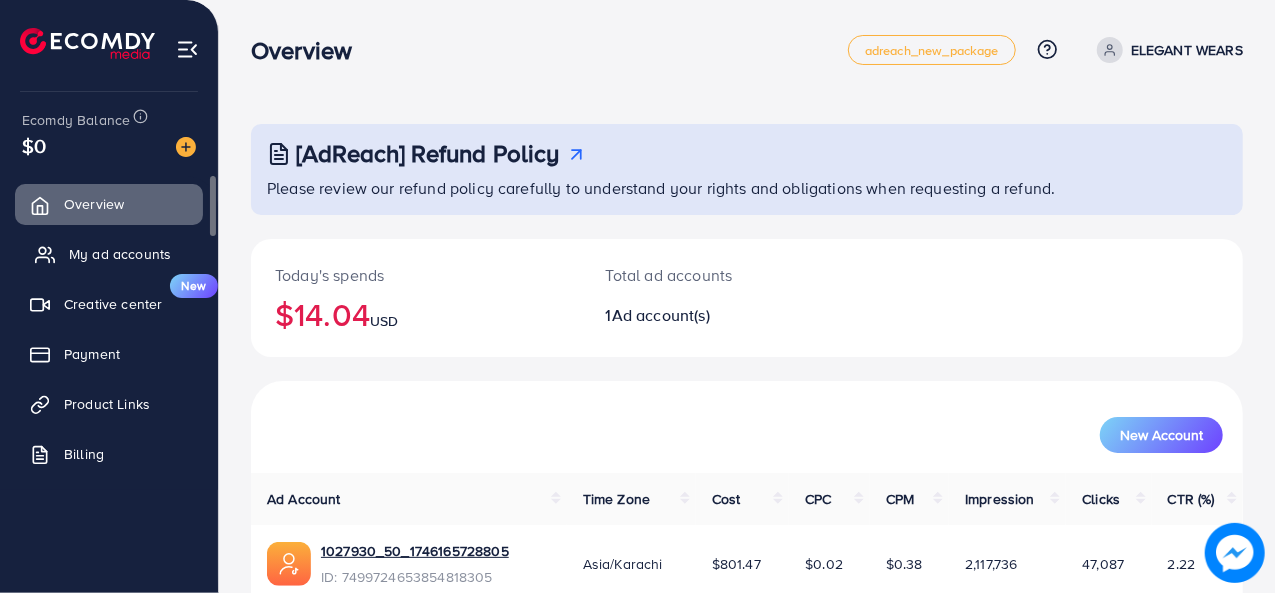 click on "My ad accounts" at bounding box center [120, 254] 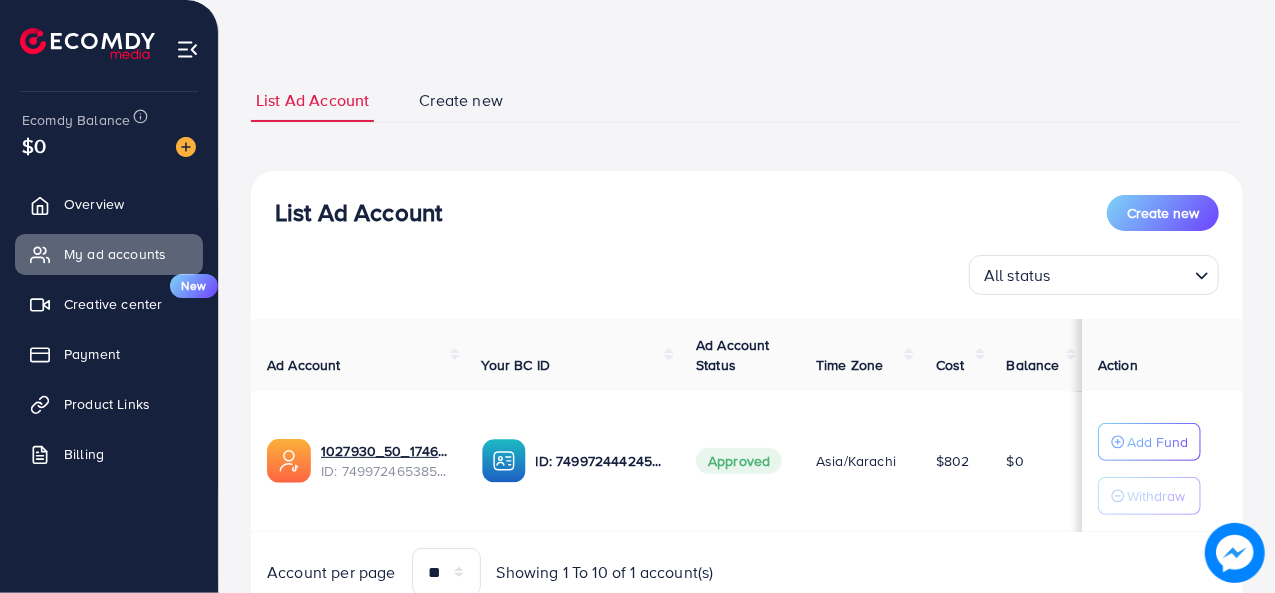 scroll, scrollTop: 150, scrollLeft: 0, axis: vertical 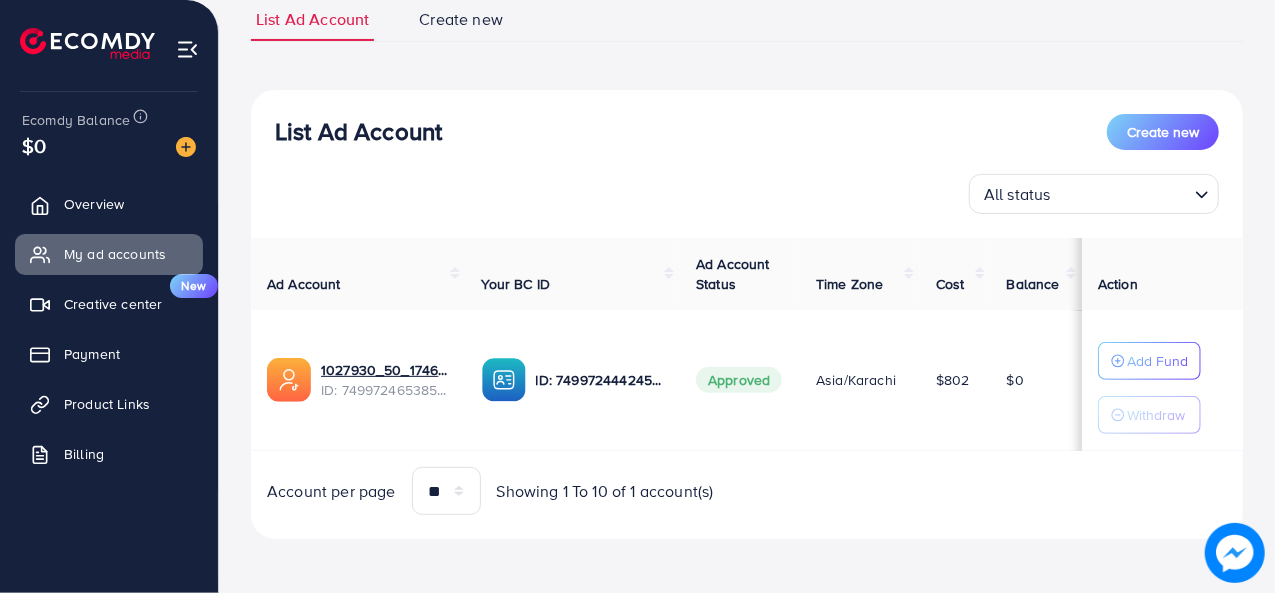 drag, startPoint x: 1004, startPoint y: 373, endPoint x: 1022, endPoint y: 375, distance: 18.110771 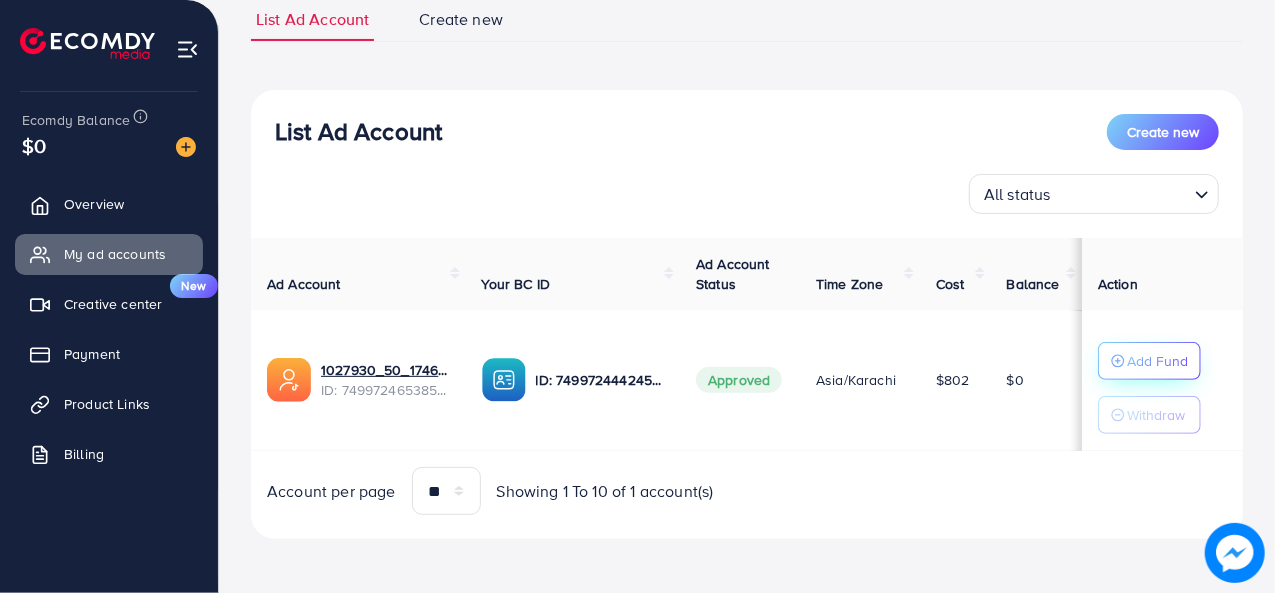 click on "Add Fund" at bounding box center (1157, 361) 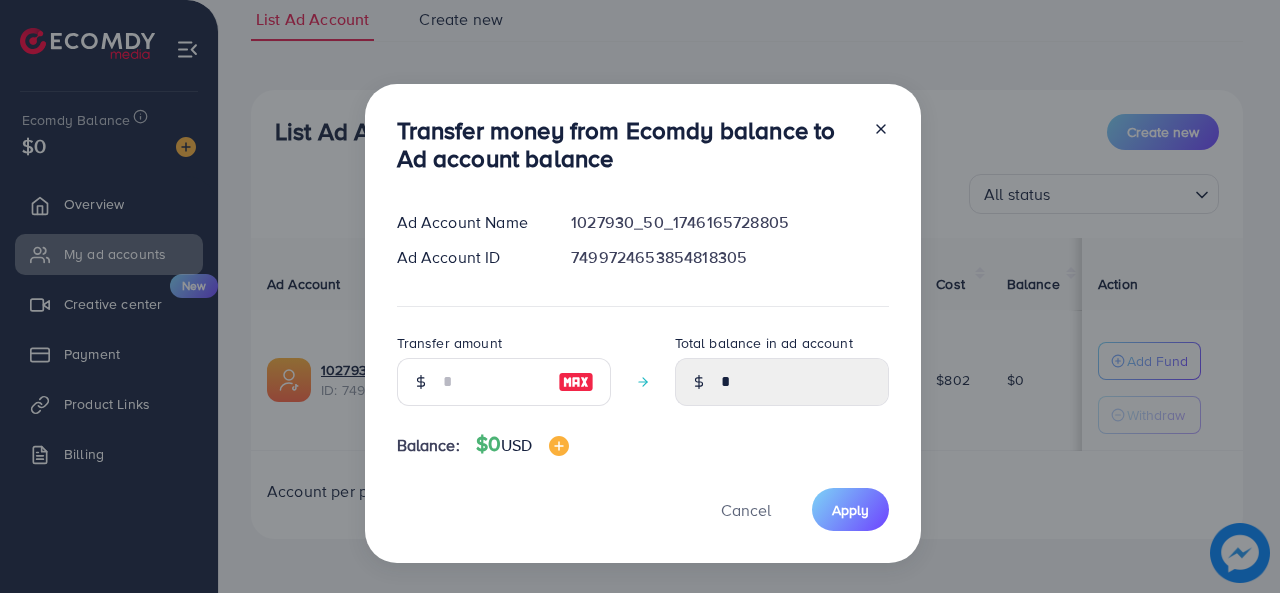 click on "Transfer money from Ecomdy balance to Ad account balance   Ad Account Name   1027930_50_1746165728805   Ad Account ID   7499724653854818305   Transfer amount   Total balance in ad account  * Balance:  $0  USD   Cancel   Apply" at bounding box center [643, 324] 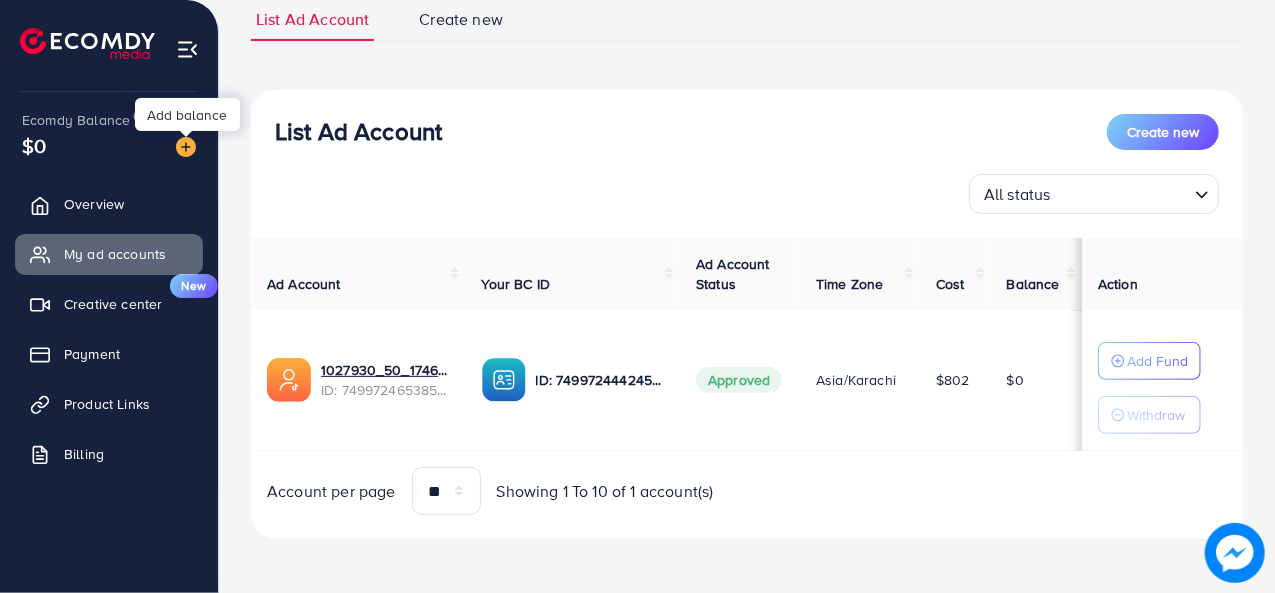 click at bounding box center [186, 147] 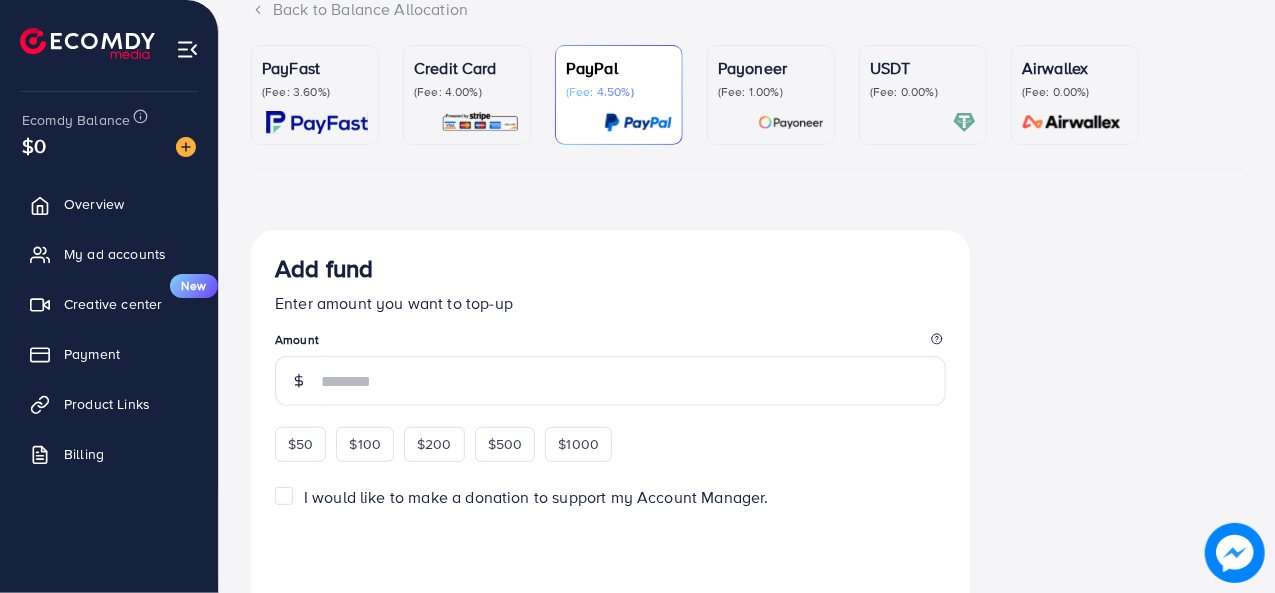 scroll, scrollTop: 0, scrollLeft: 0, axis: both 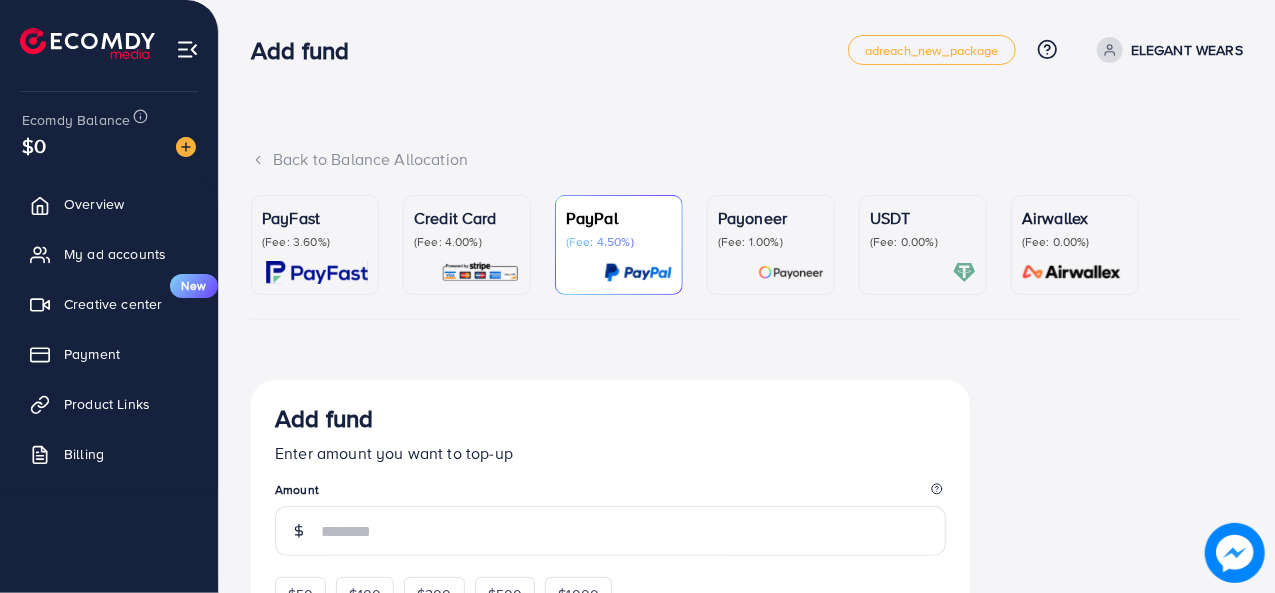click on "Credit Card" at bounding box center (467, 218) 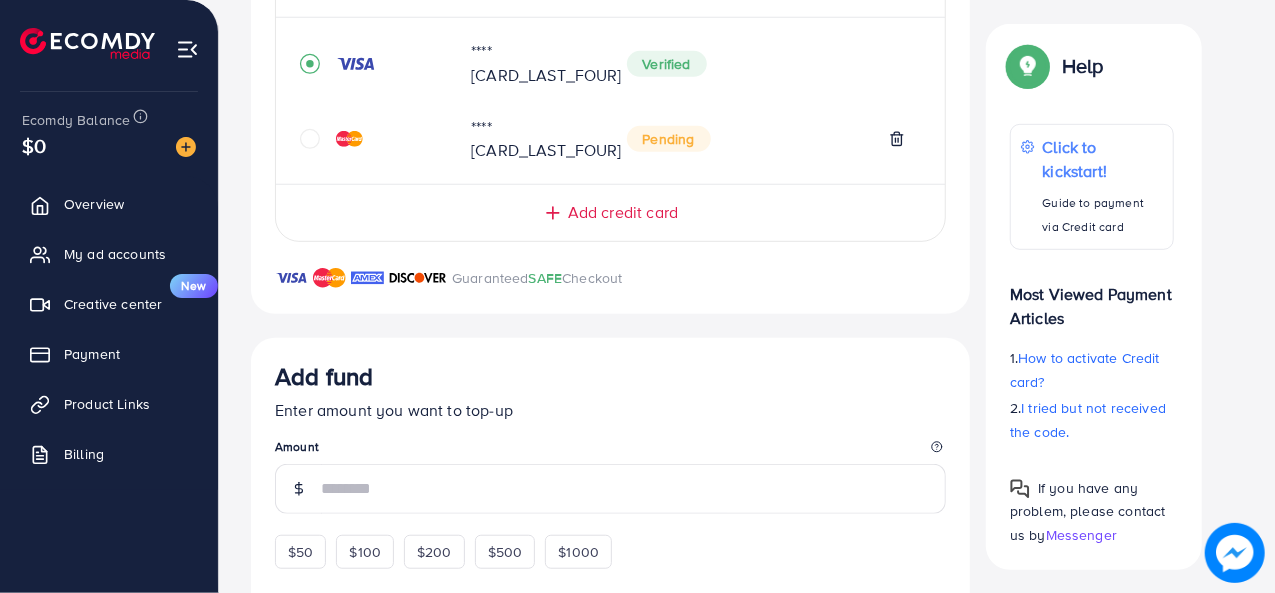 scroll, scrollTop: 600, scrollLeft: 0, axis: vertical 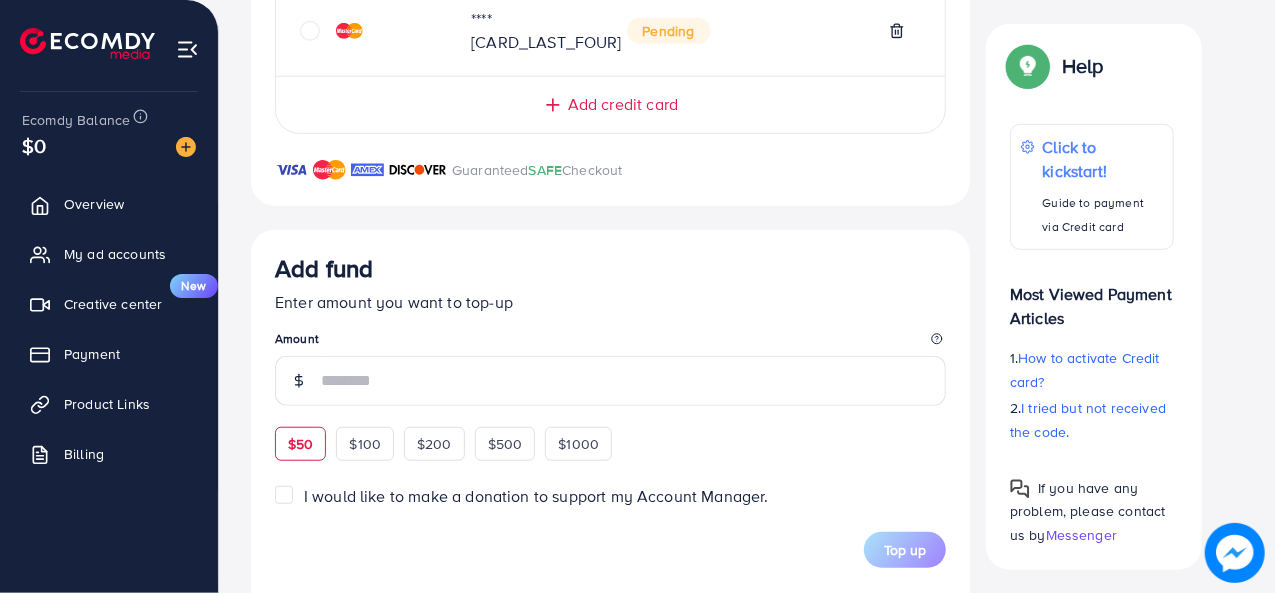 click on "$50" at bounding box center [300, 444] 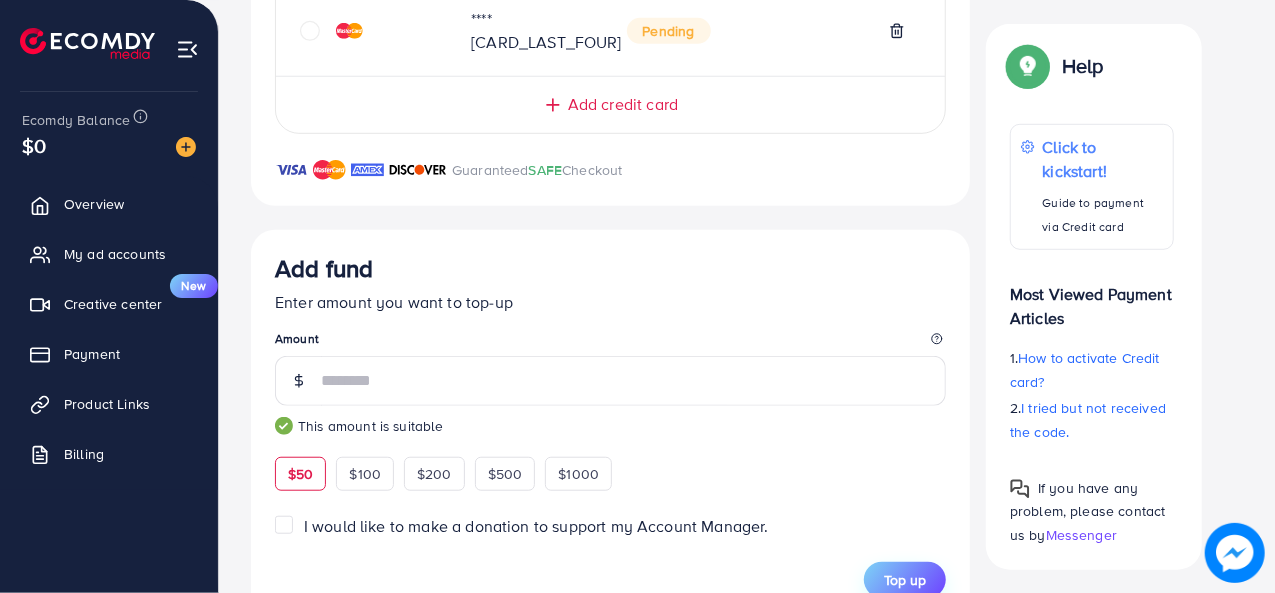 click on "Top up" at bounding box center [905, 580] 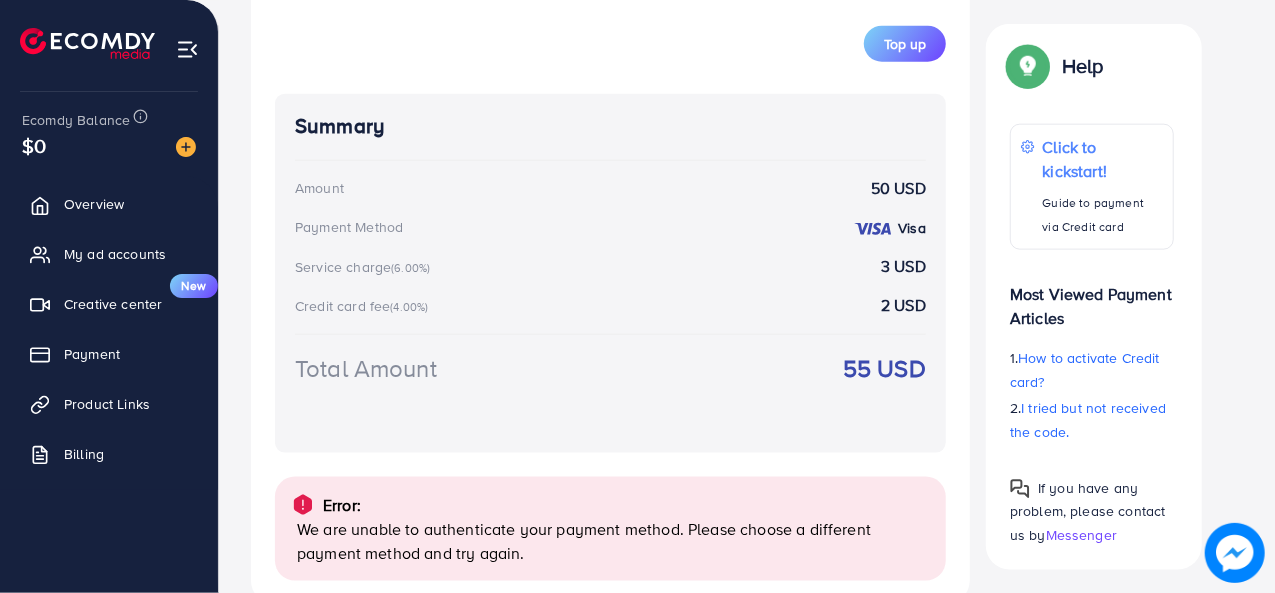 scroll, scrollTop: 1136, scrollLeft: 0, axis: vertical 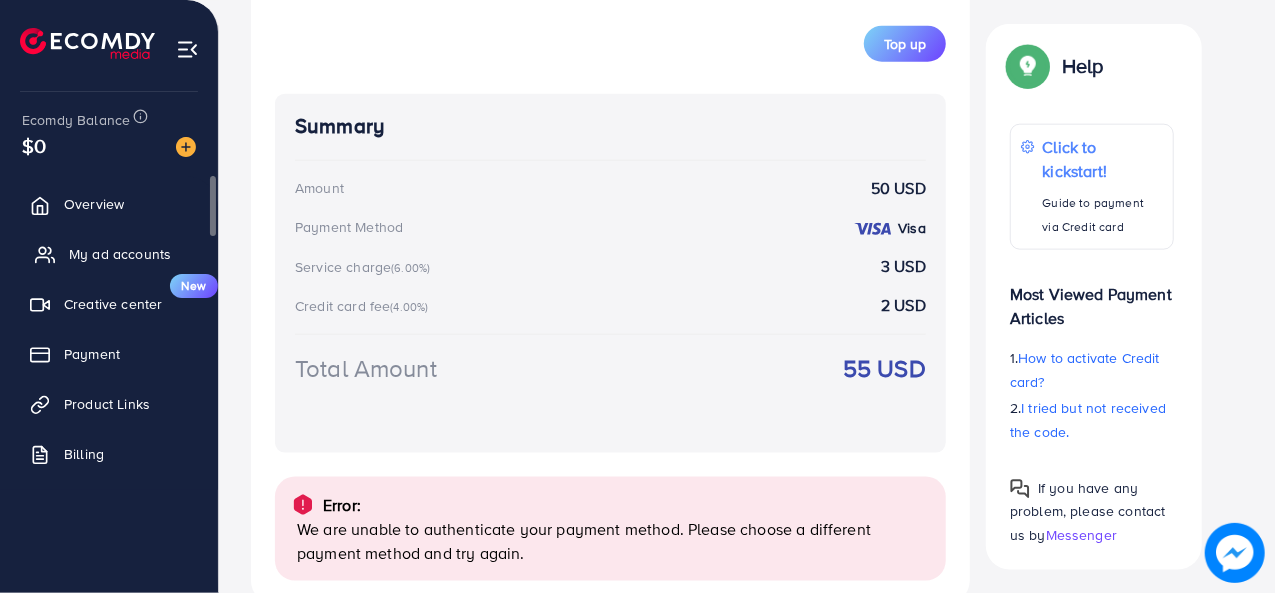 click on "My ad accounts" at bounding box center (120, 254) 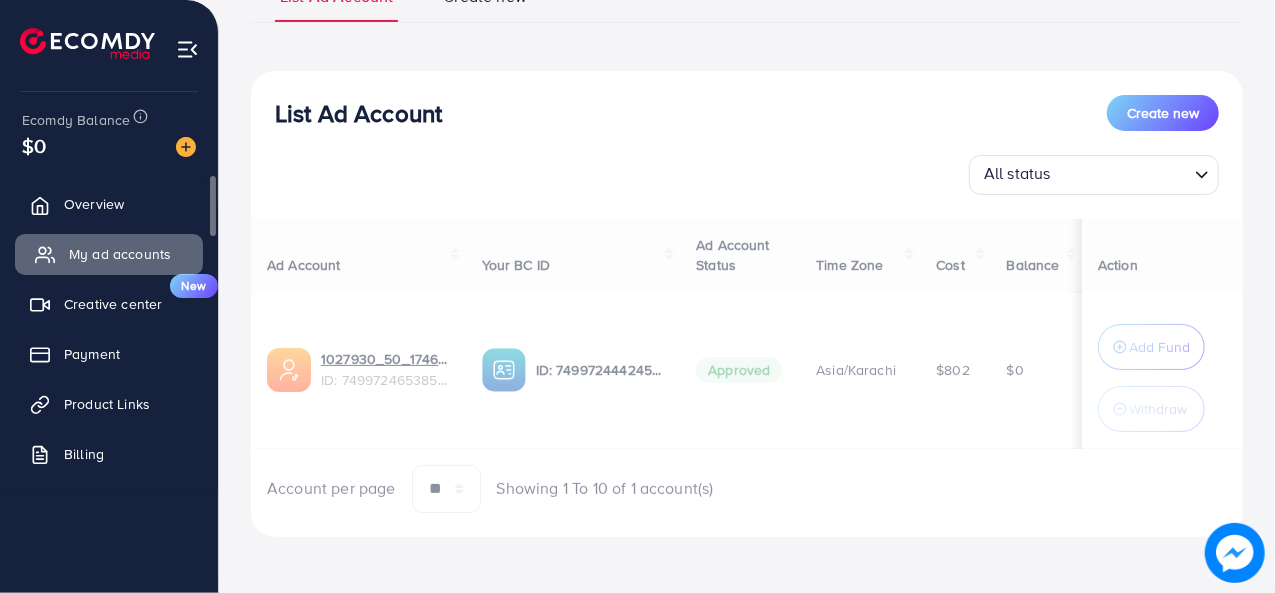 scroll, scrollTop: 0, scrollLeft: 0, axis: both 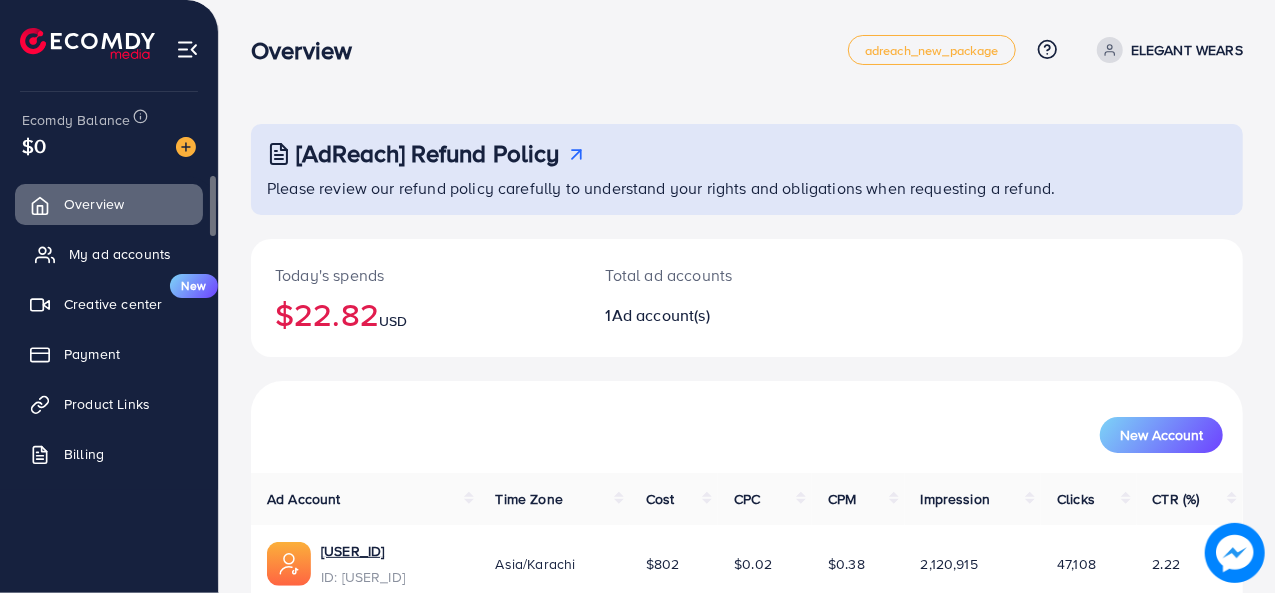 click on "My ad accounts" at bounding box center (120, 254) 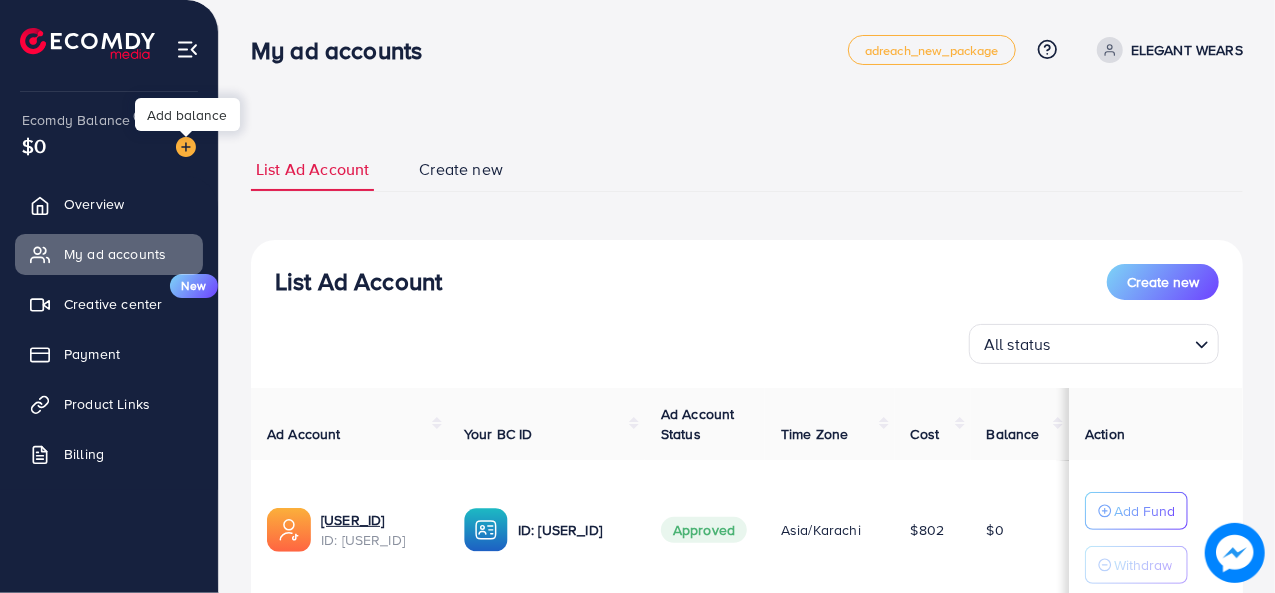 click at bounding box center [178, 145] 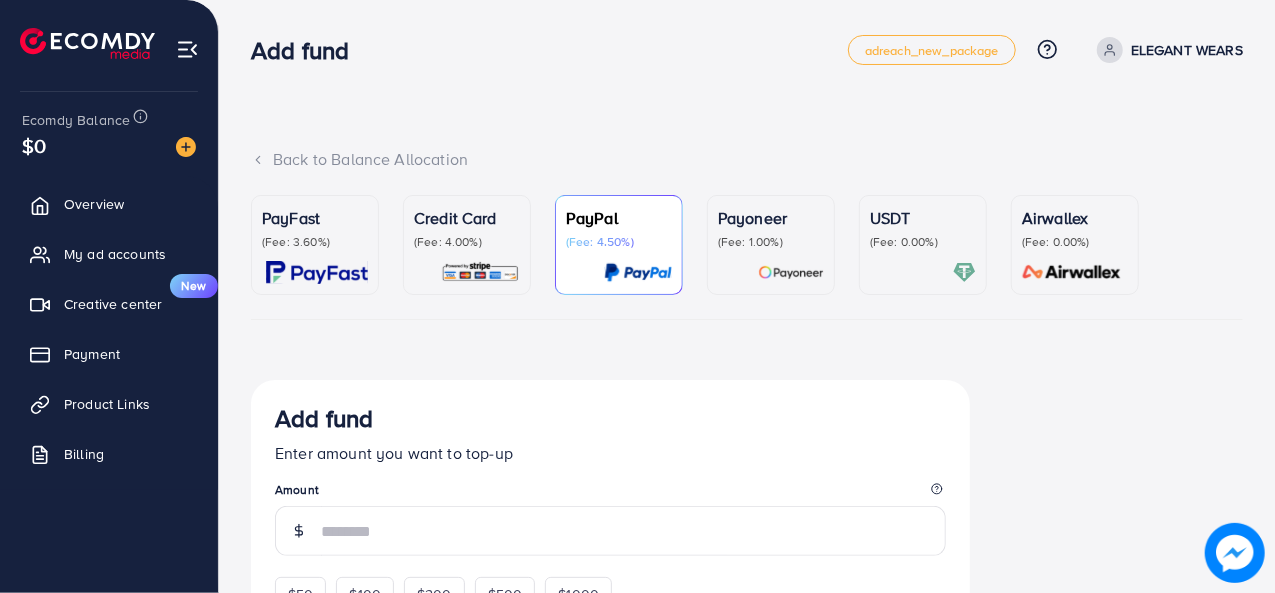 click on "Credit Card   (Fee: 4.00%)" at bounding box center [467, 228] 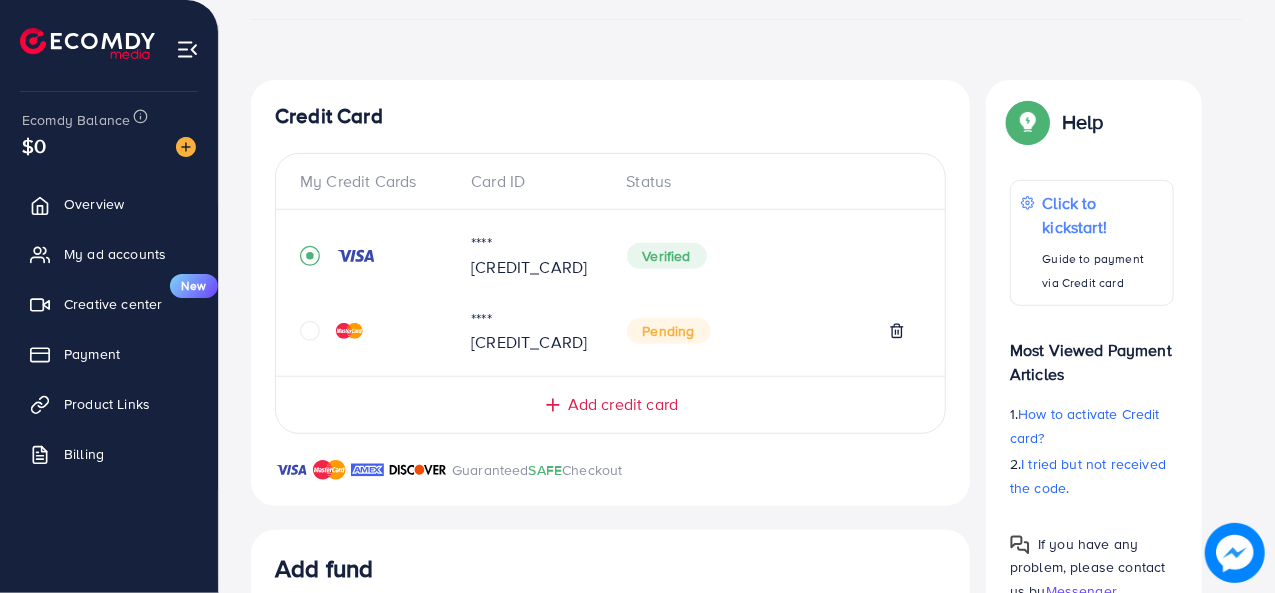 scroll, scrollTop: 500, scrollLeft: 0, axis: vertical 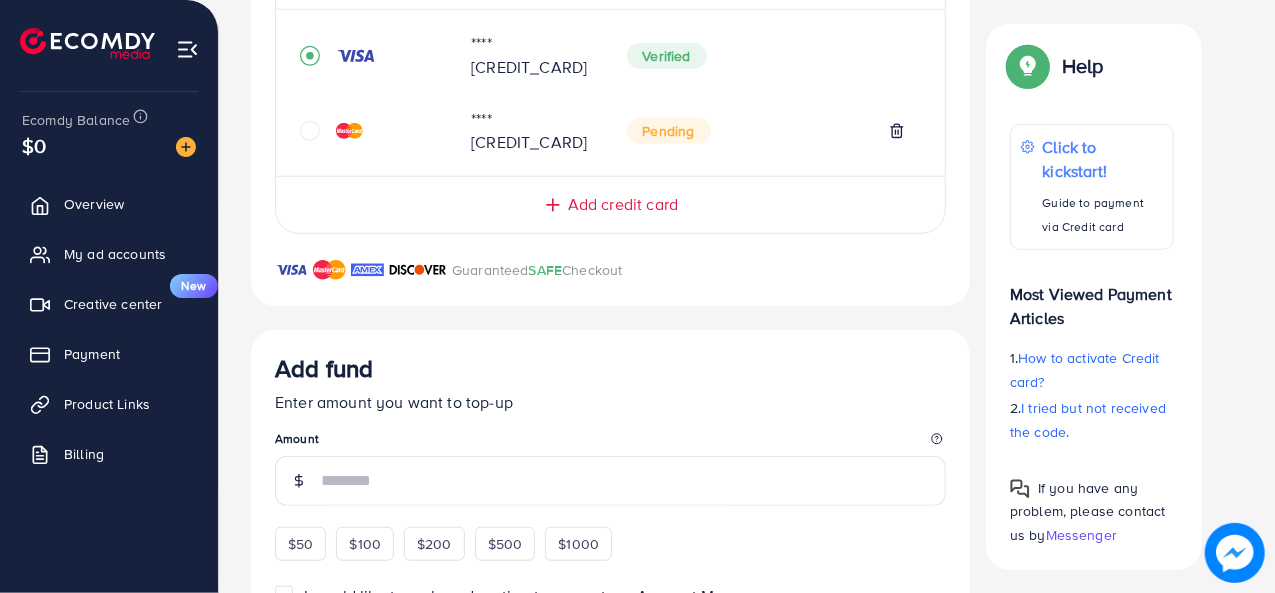 click on "$50" at bounding box center [300, 544] 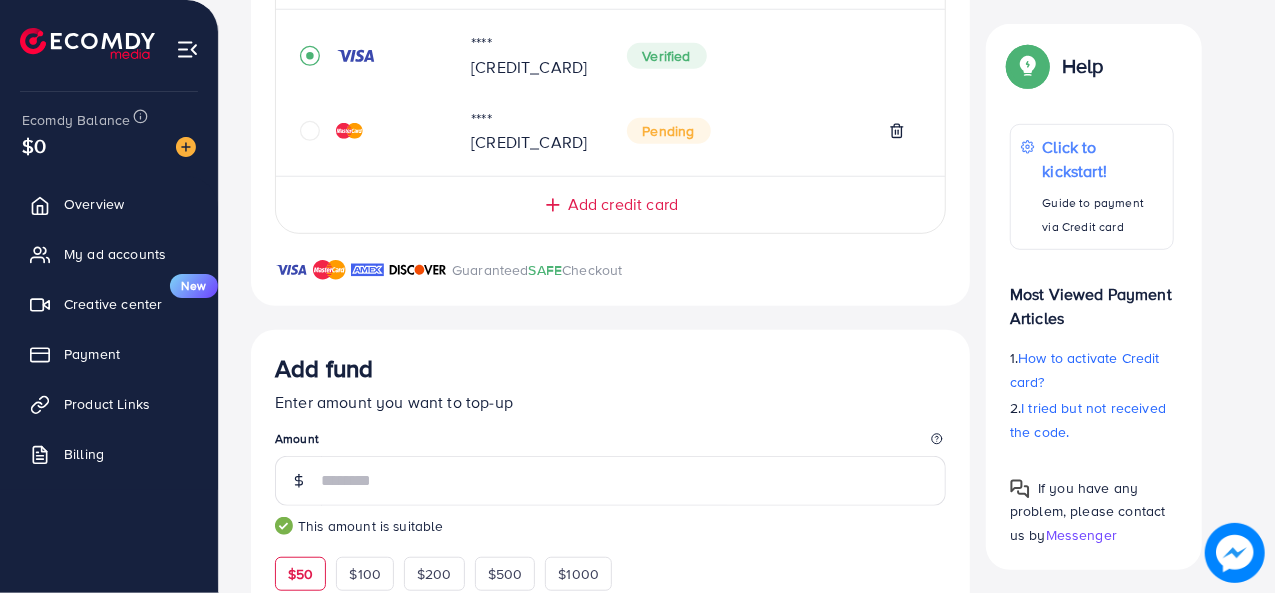 type on "**" 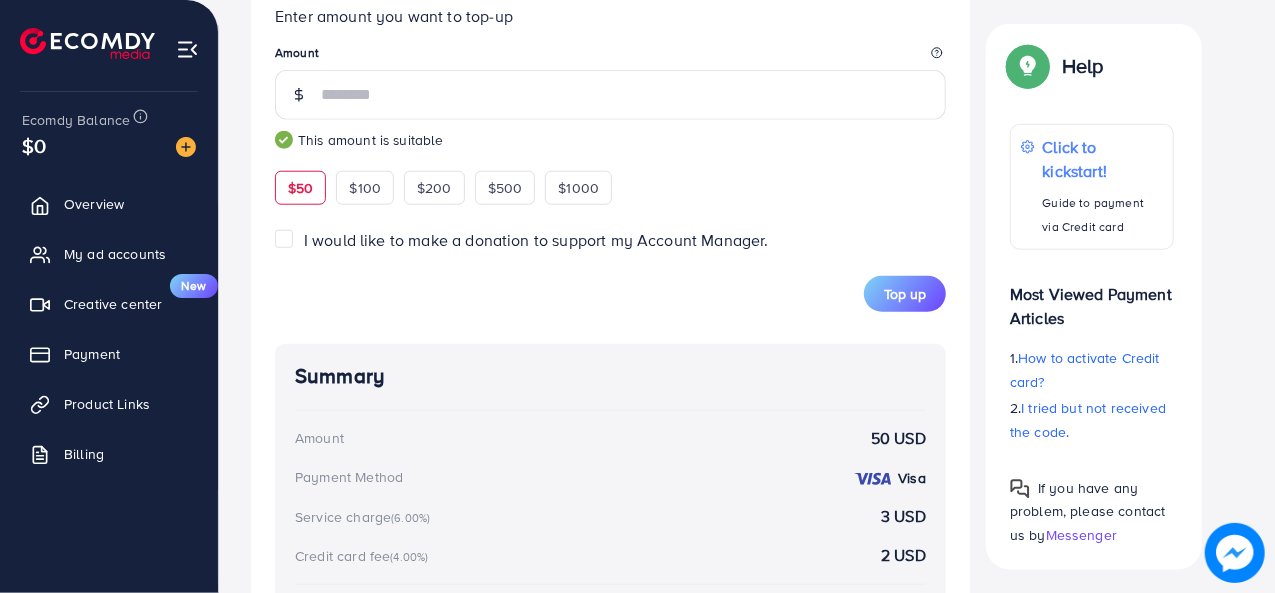 scroll, scrollTop: 900, scrollLeft: 0, axis: vertical 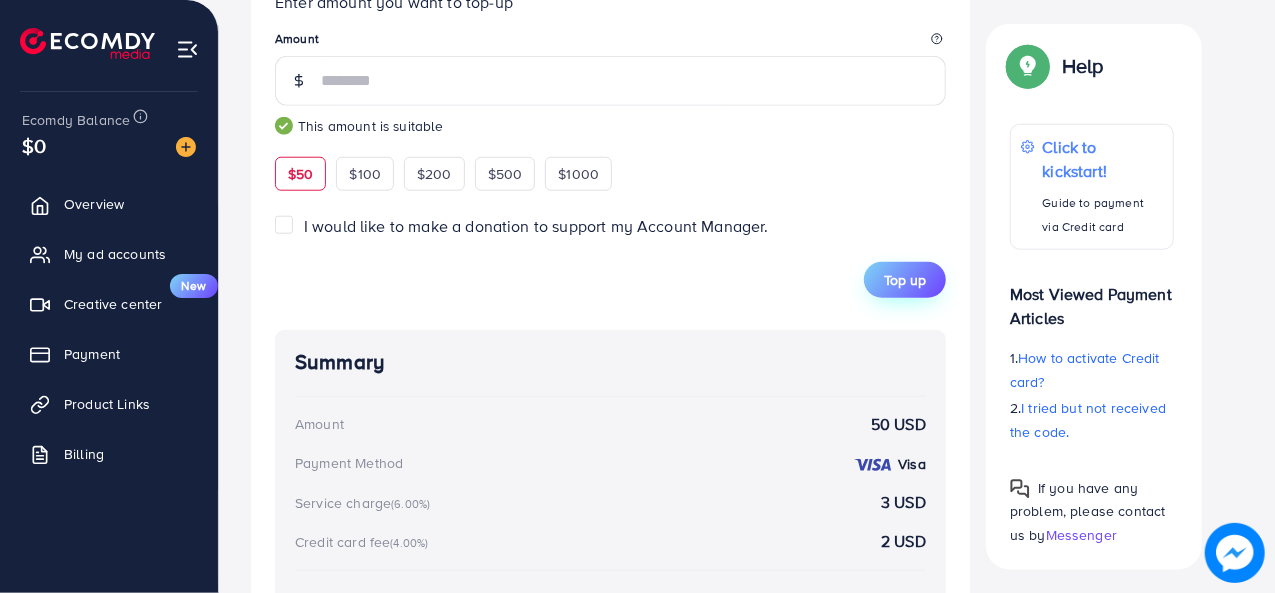 click on "Top up" at bounding box center (905, 280) 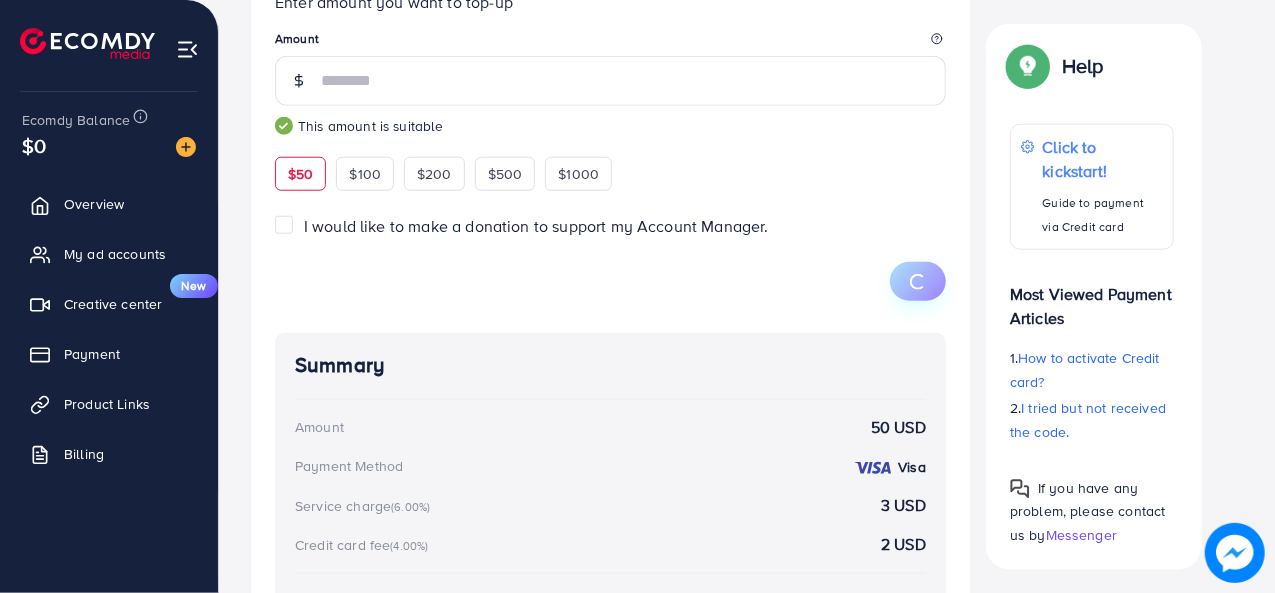 scroll, scrollTop: 517, scrollLeft: 0, axis: vertical 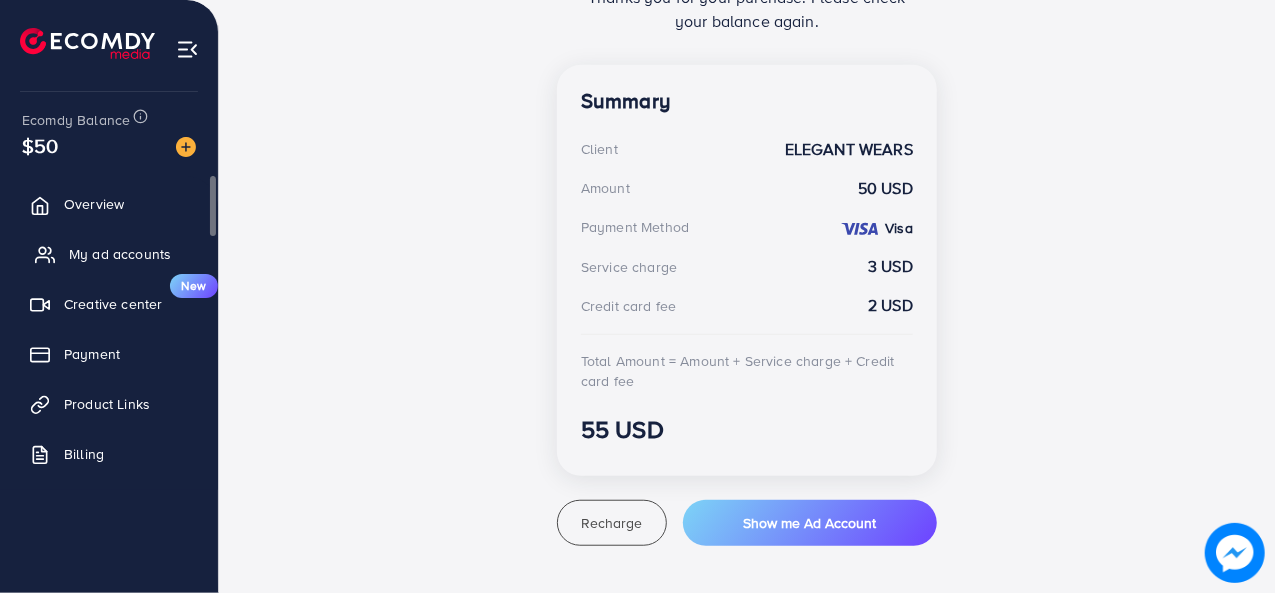 click on "My ad accounts" at bounding box center (109, 254) 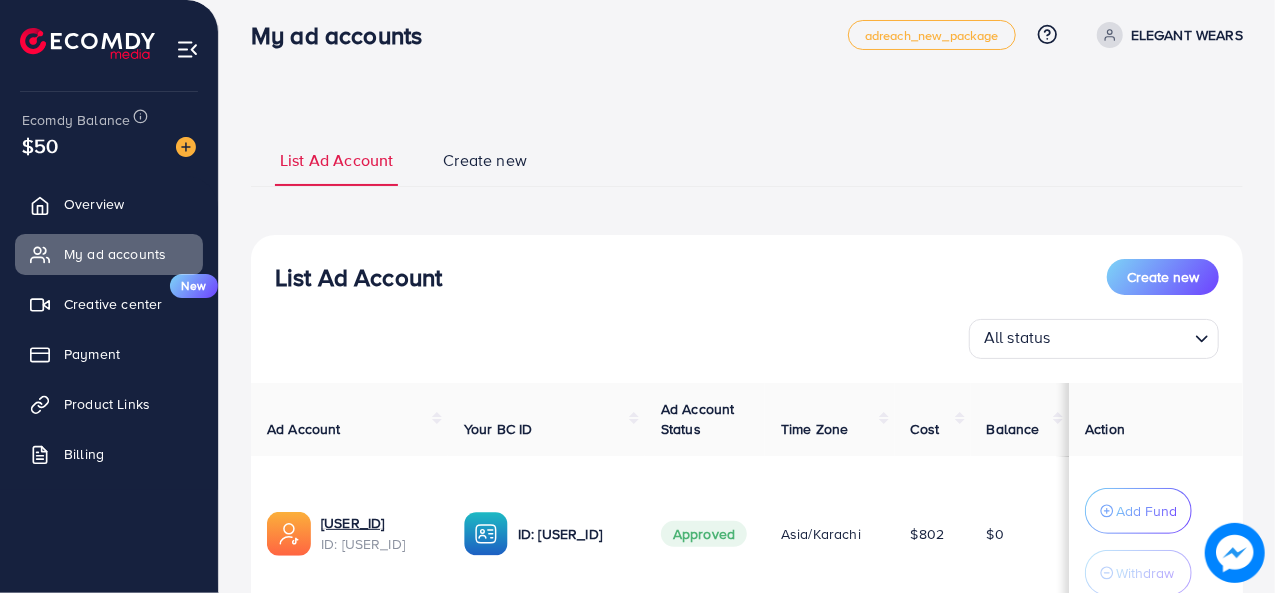 scroll, scrollTop: 176, scrollLeft: 0, axis: vertical 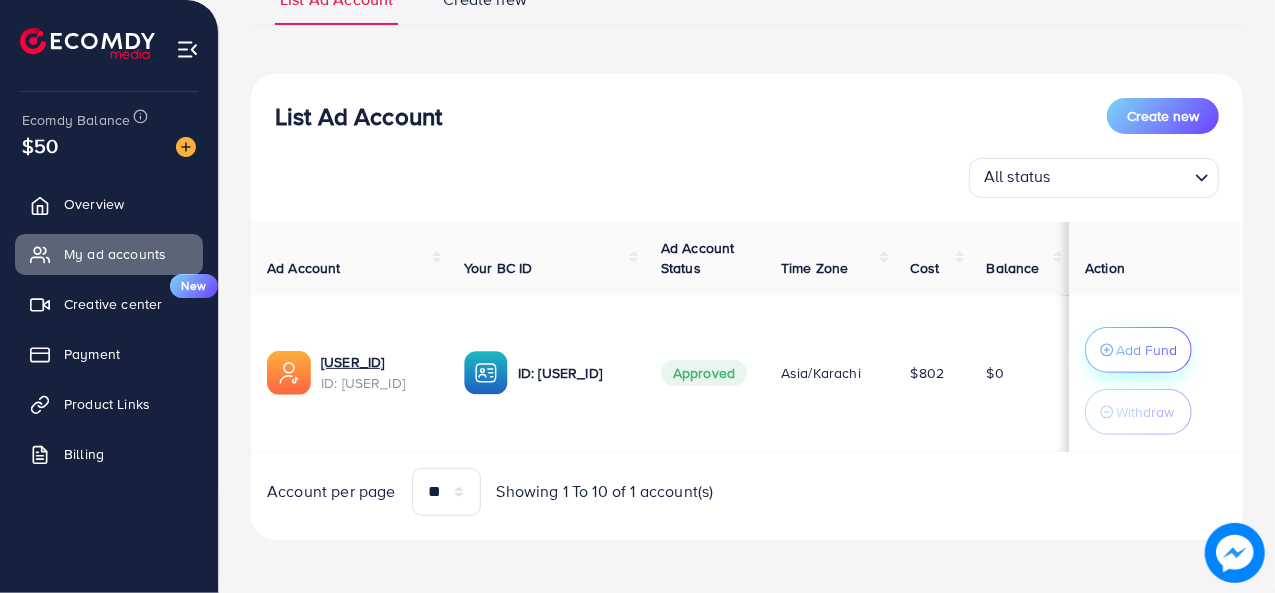 click on "Add Fund" at bounding box center (1138, 350) 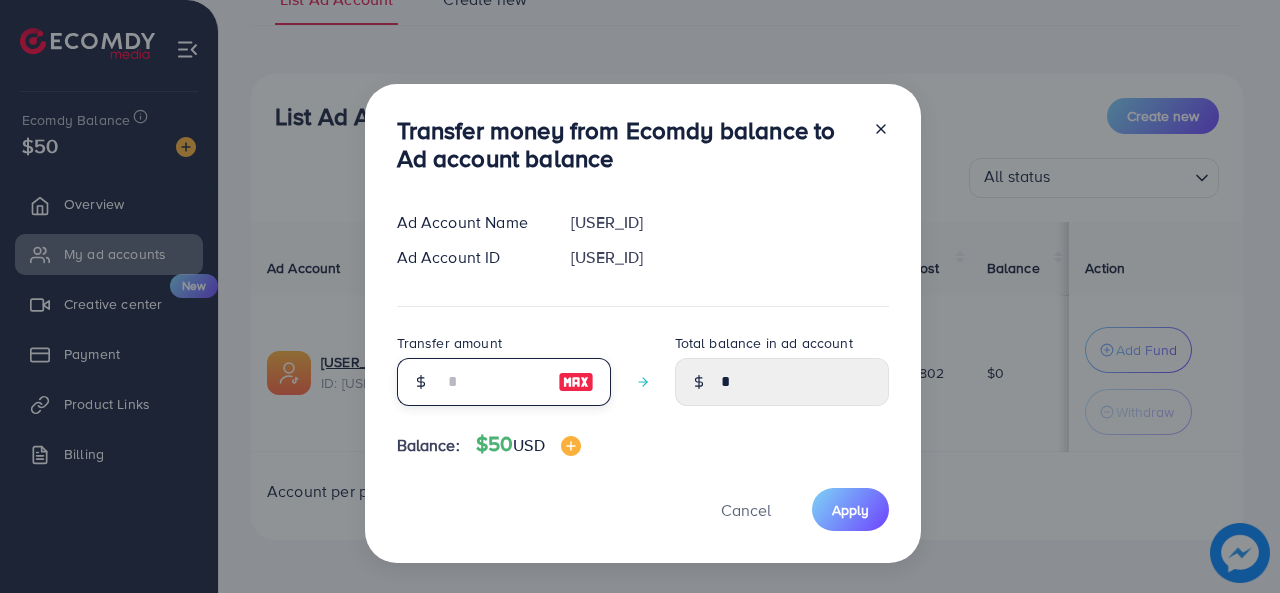 click at bounding box center [493, 382] 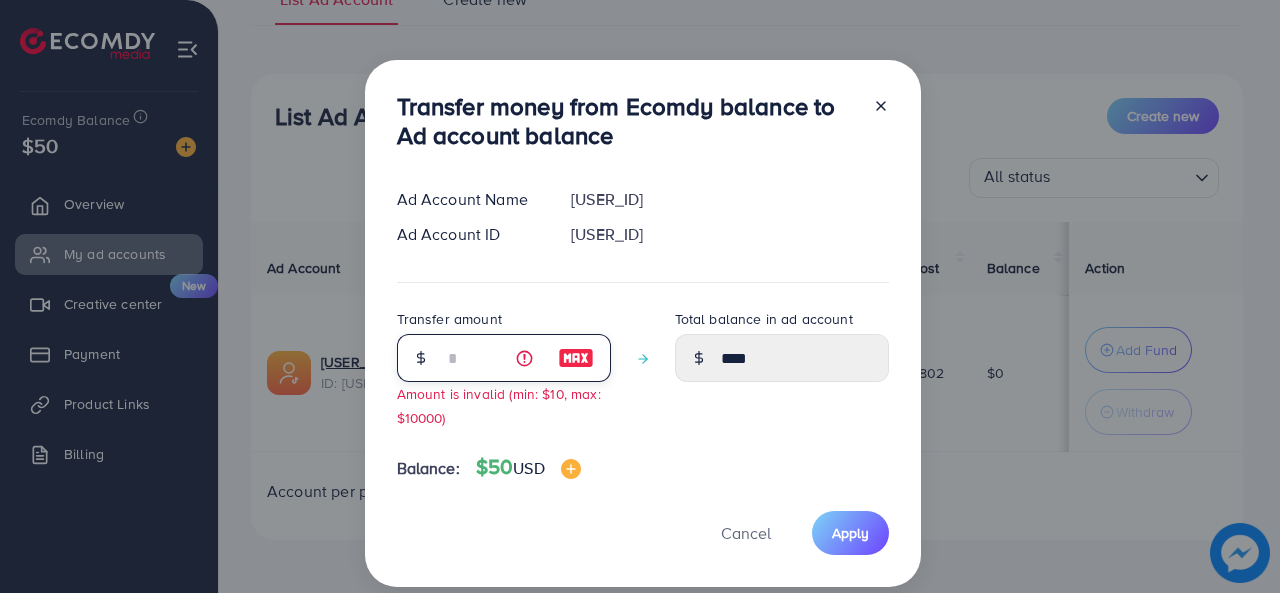 type on "**" 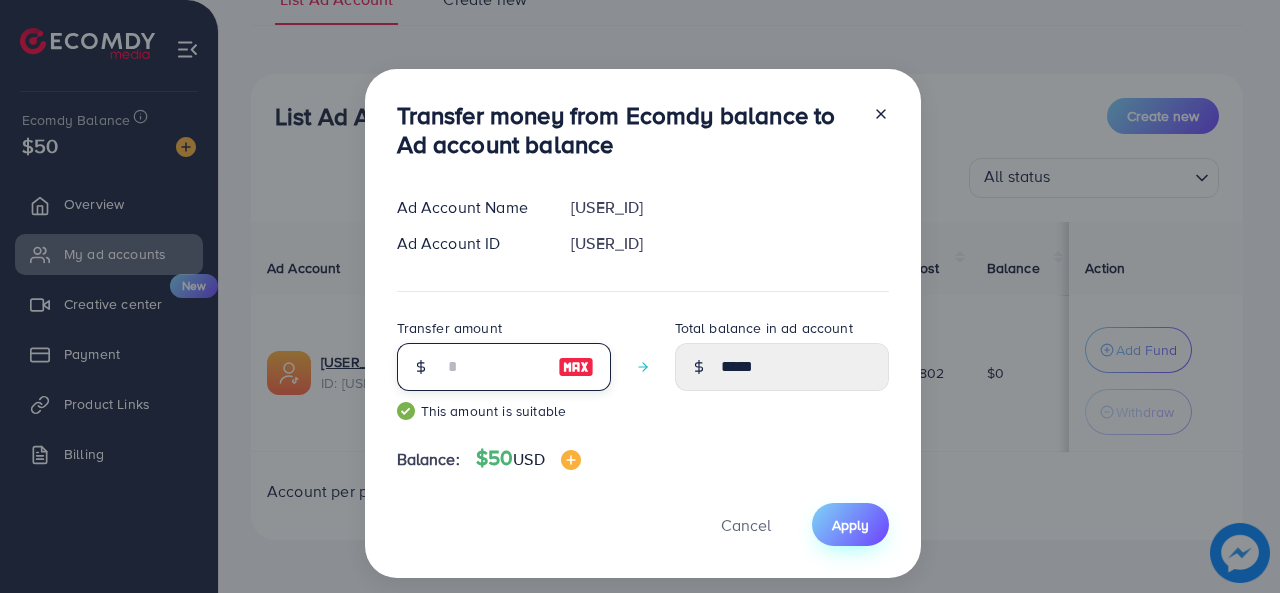type on "**" 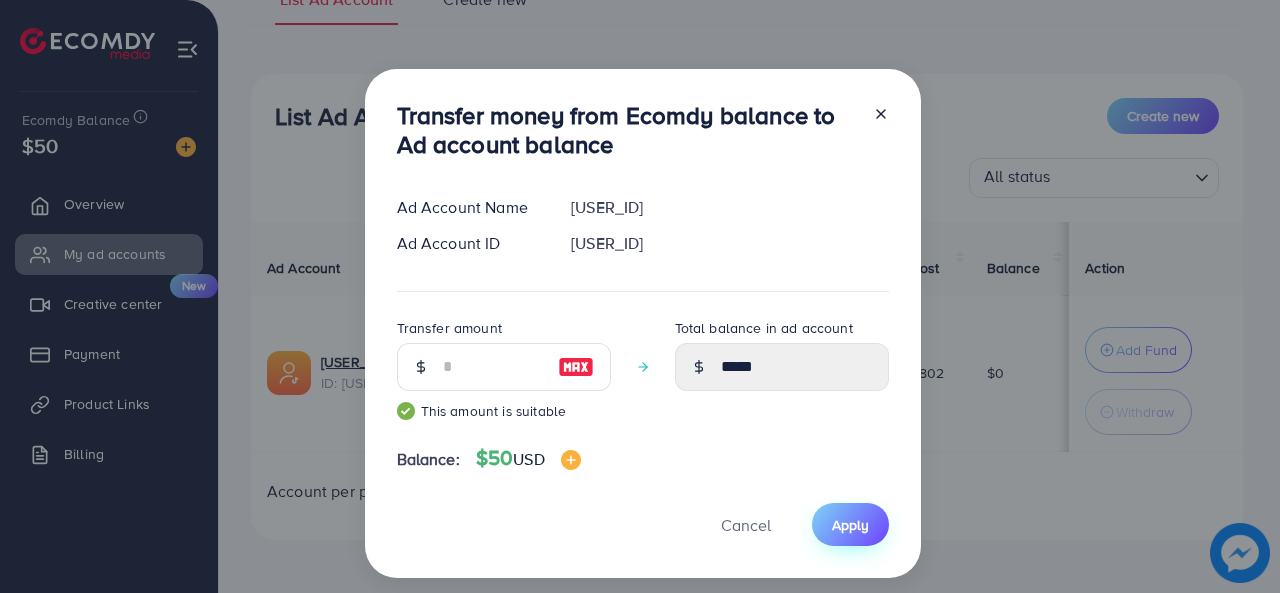 click on "Apply" at bounding box center [850, 525] 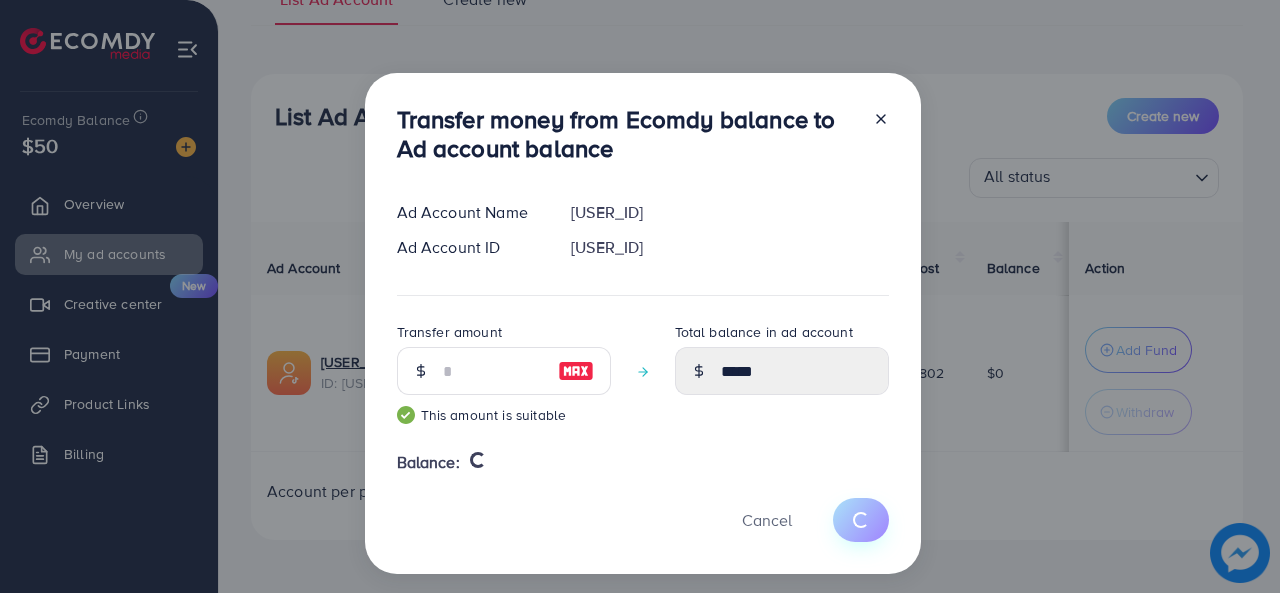 type 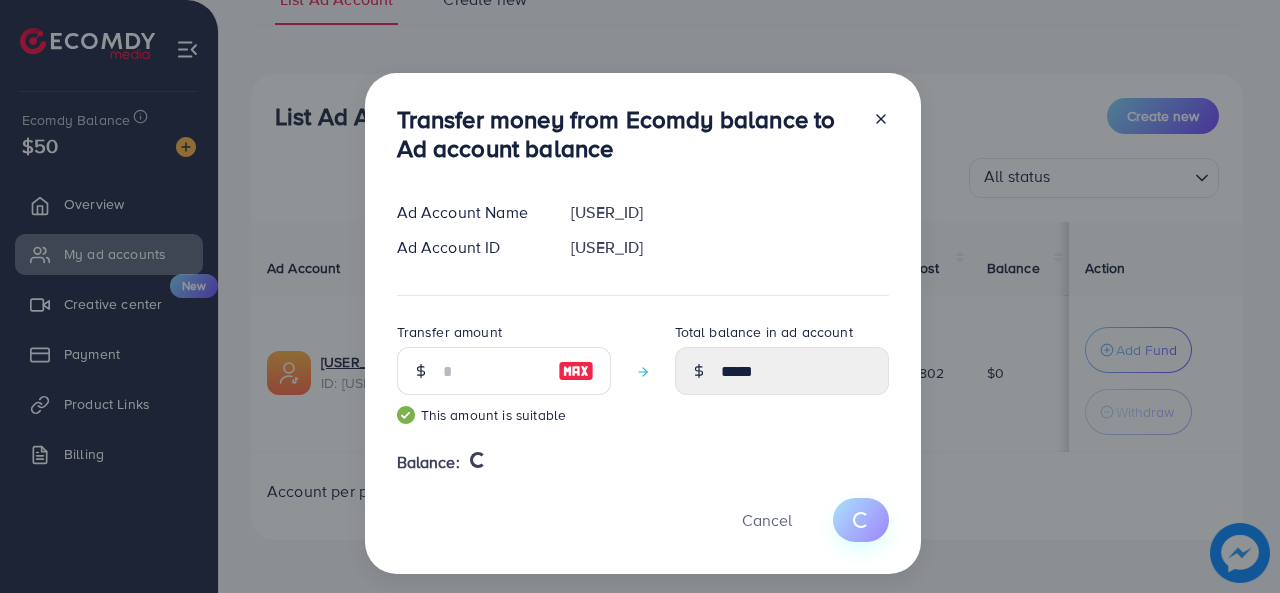 type on "*" 